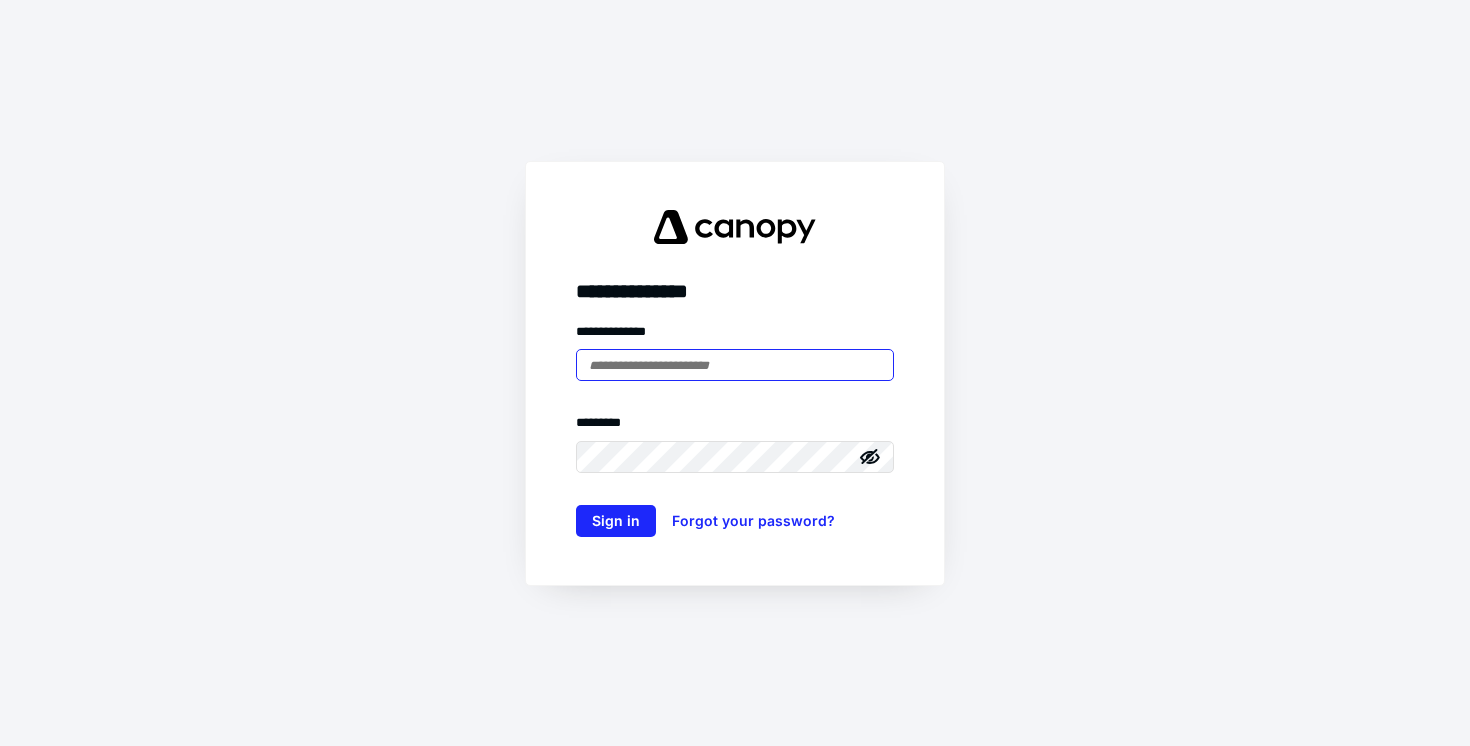 scroll, scrollTop: 0, scrollLeft: 0, axis: both 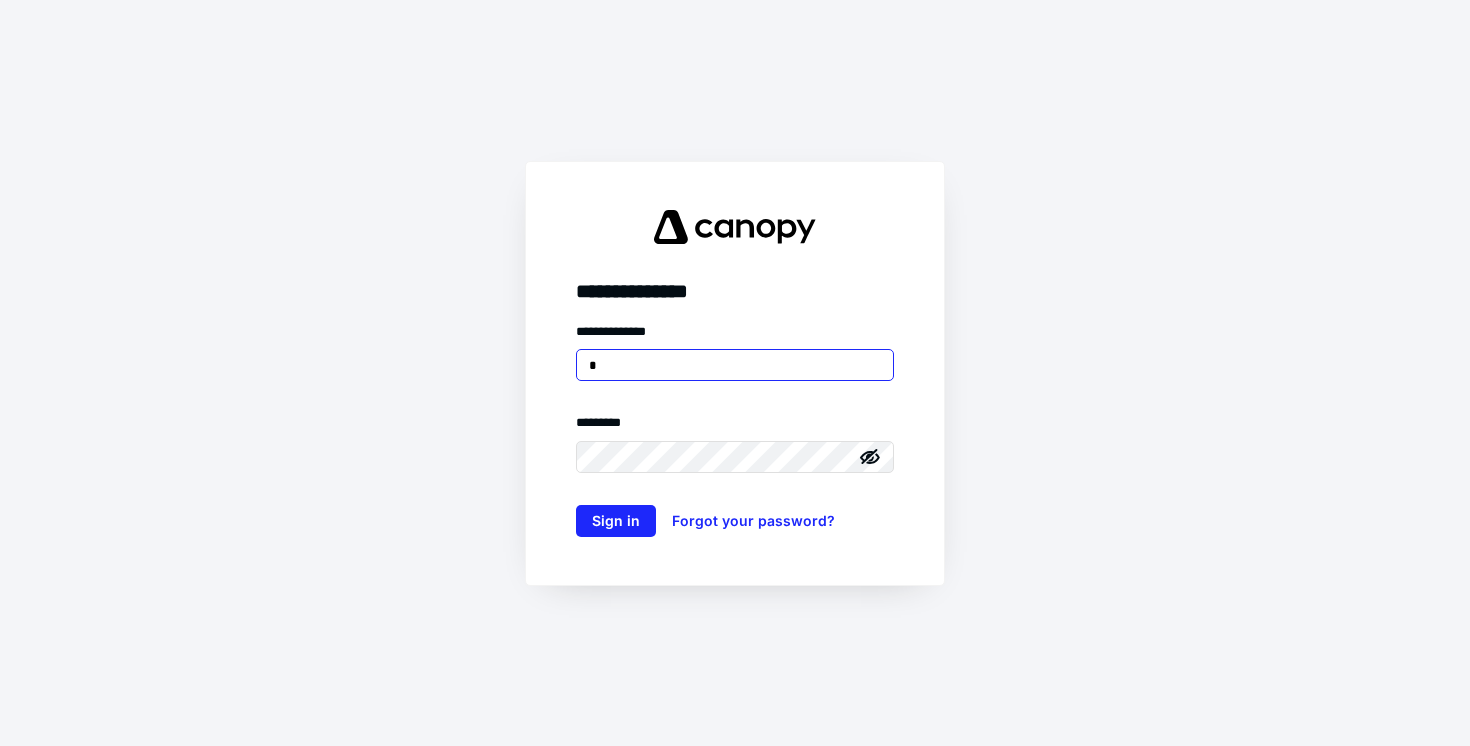 type on "**********" 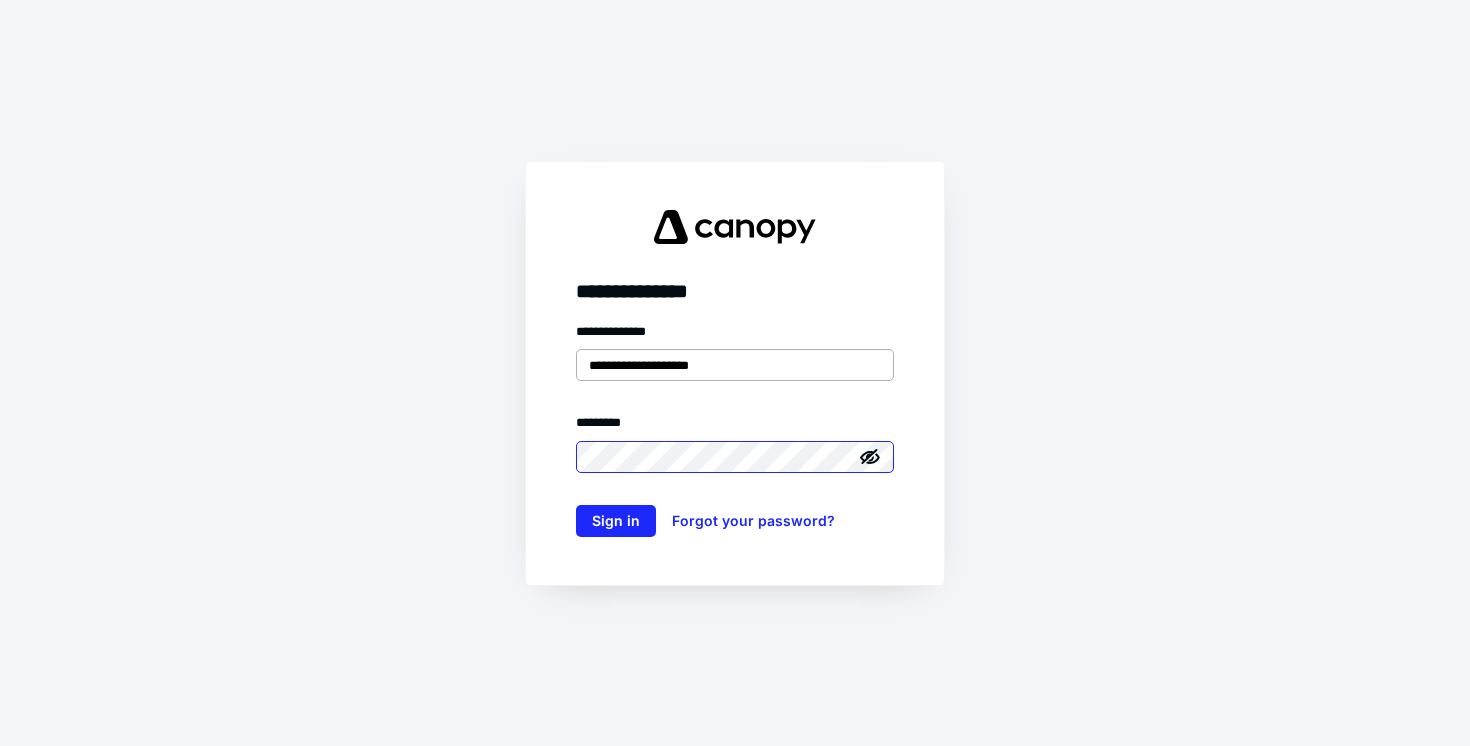 click on "Sign in" at bounding box center [616, 521] 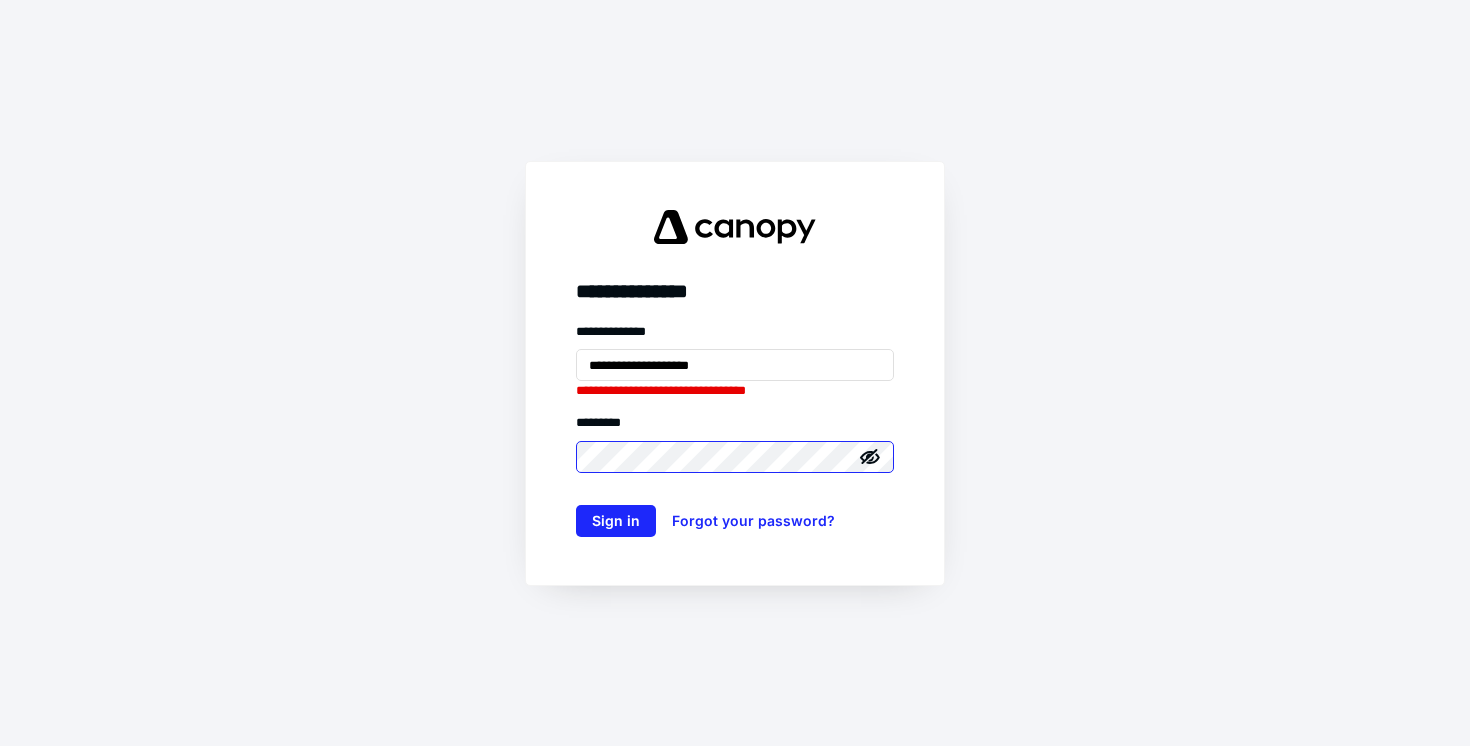 click on "Sign in" at bounding box center (616, 521) 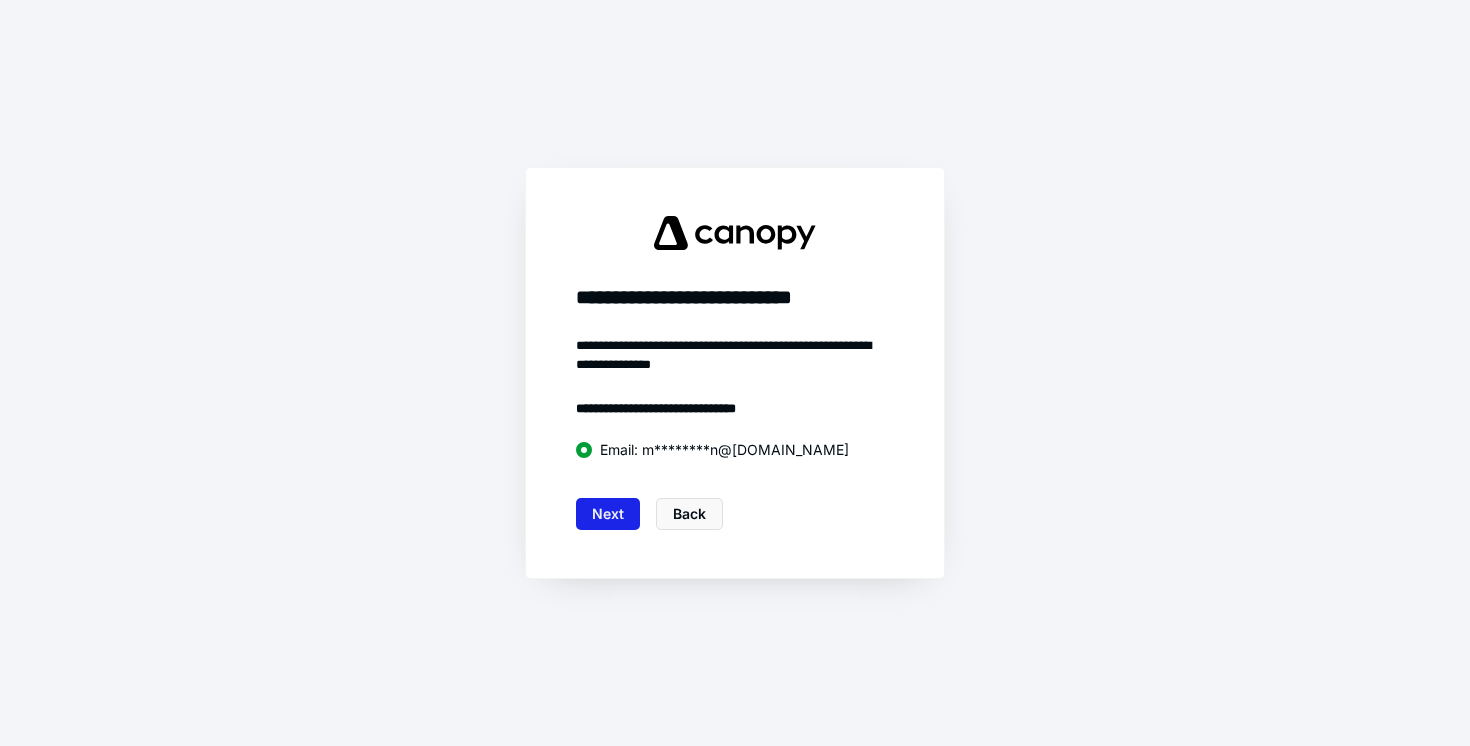 click on "Next" at bounding box center (608, 514) 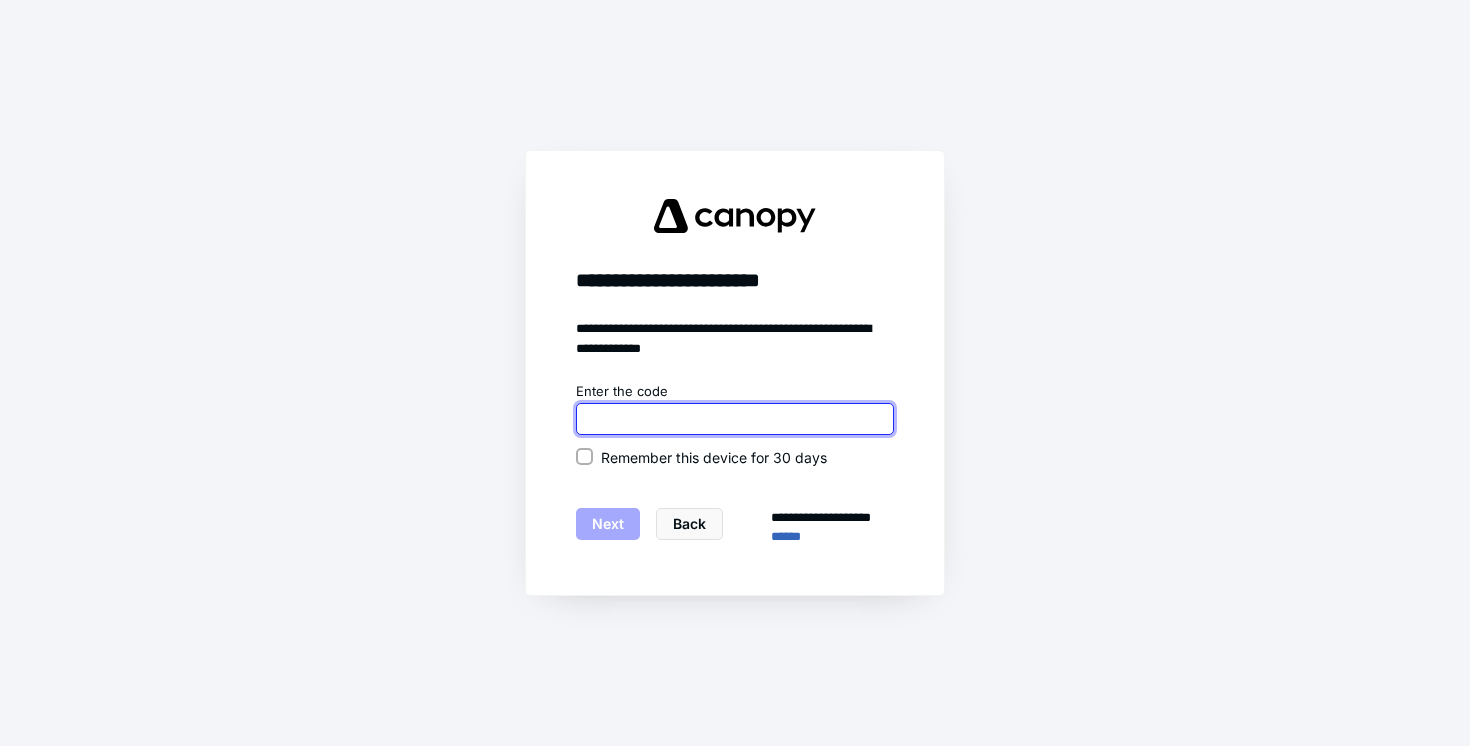 click at bounding box center (735, 419) 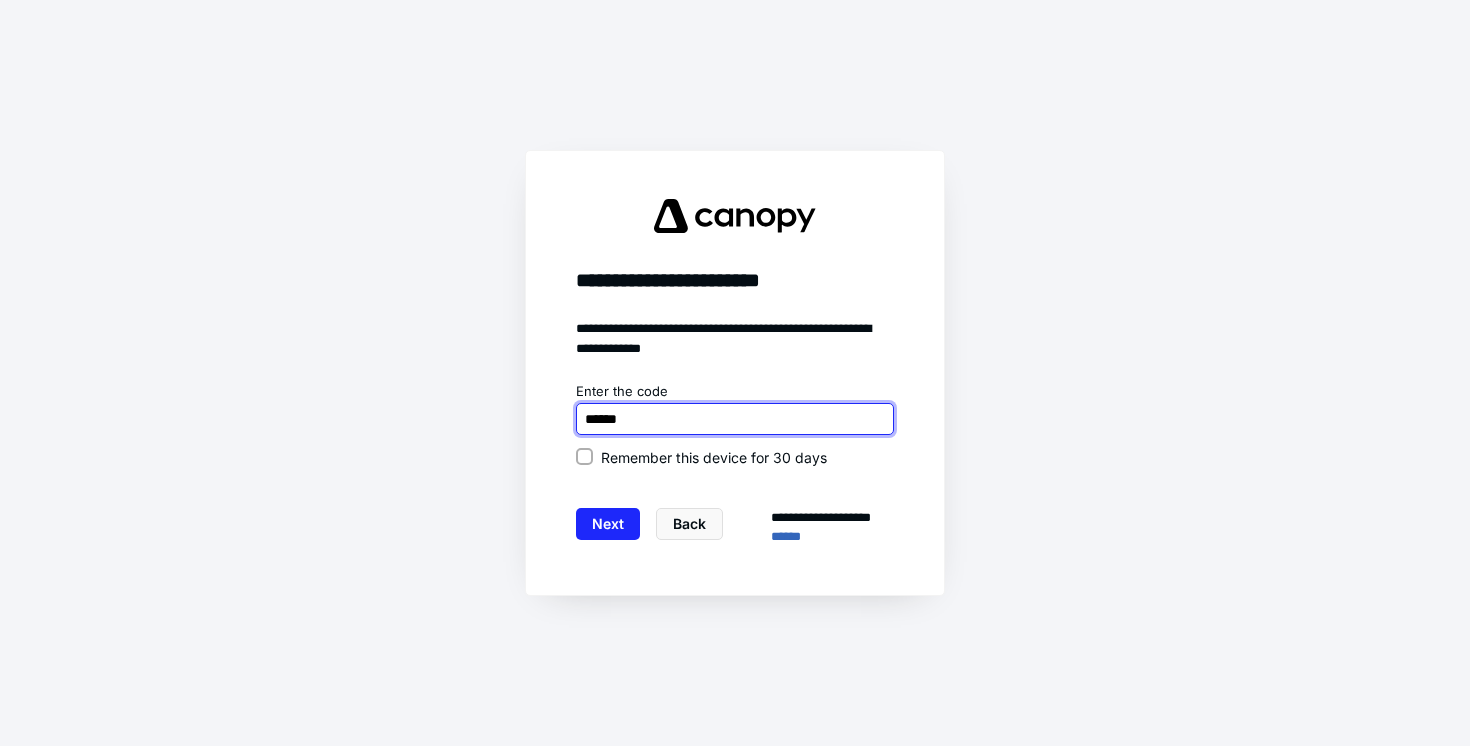 type on "******" 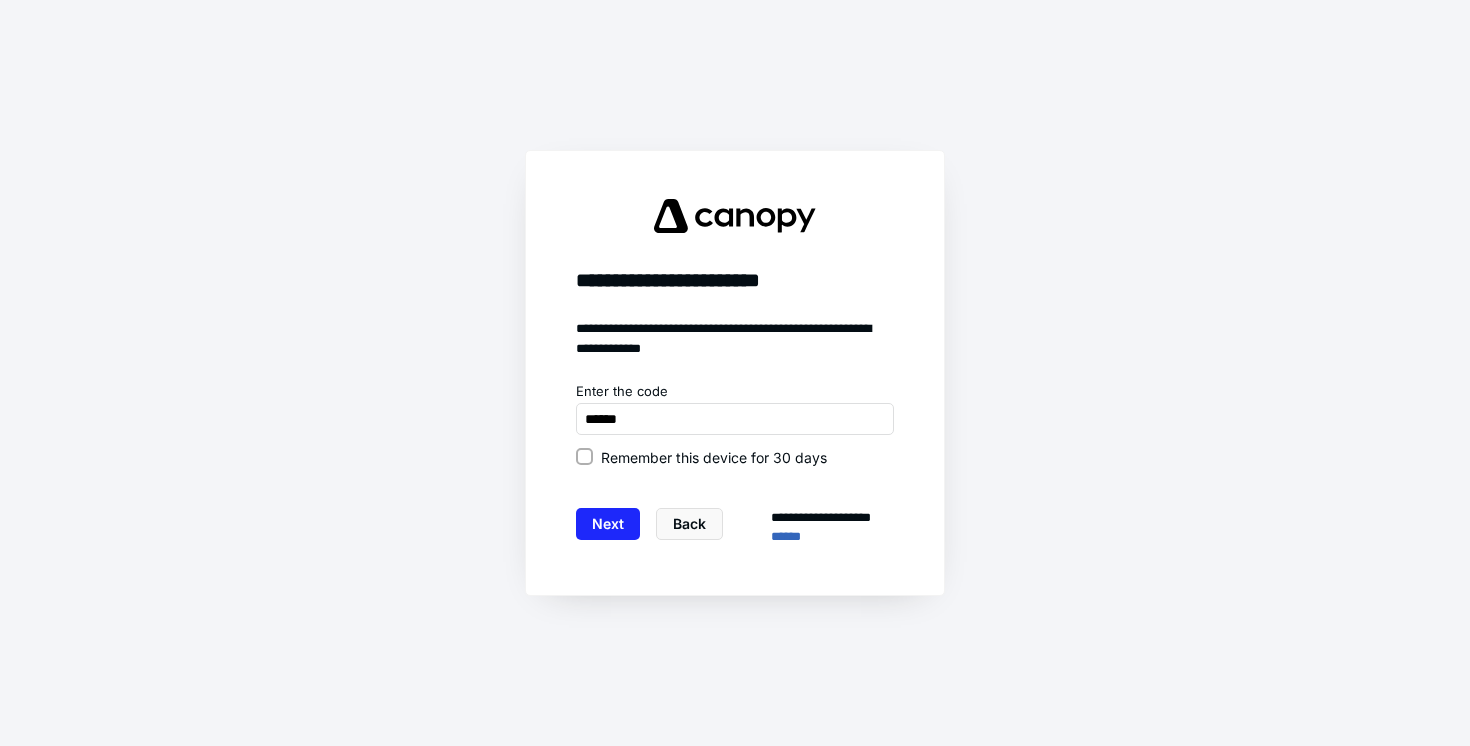 click on "Remember this device for 30 days" at bounding box center [735, 457] 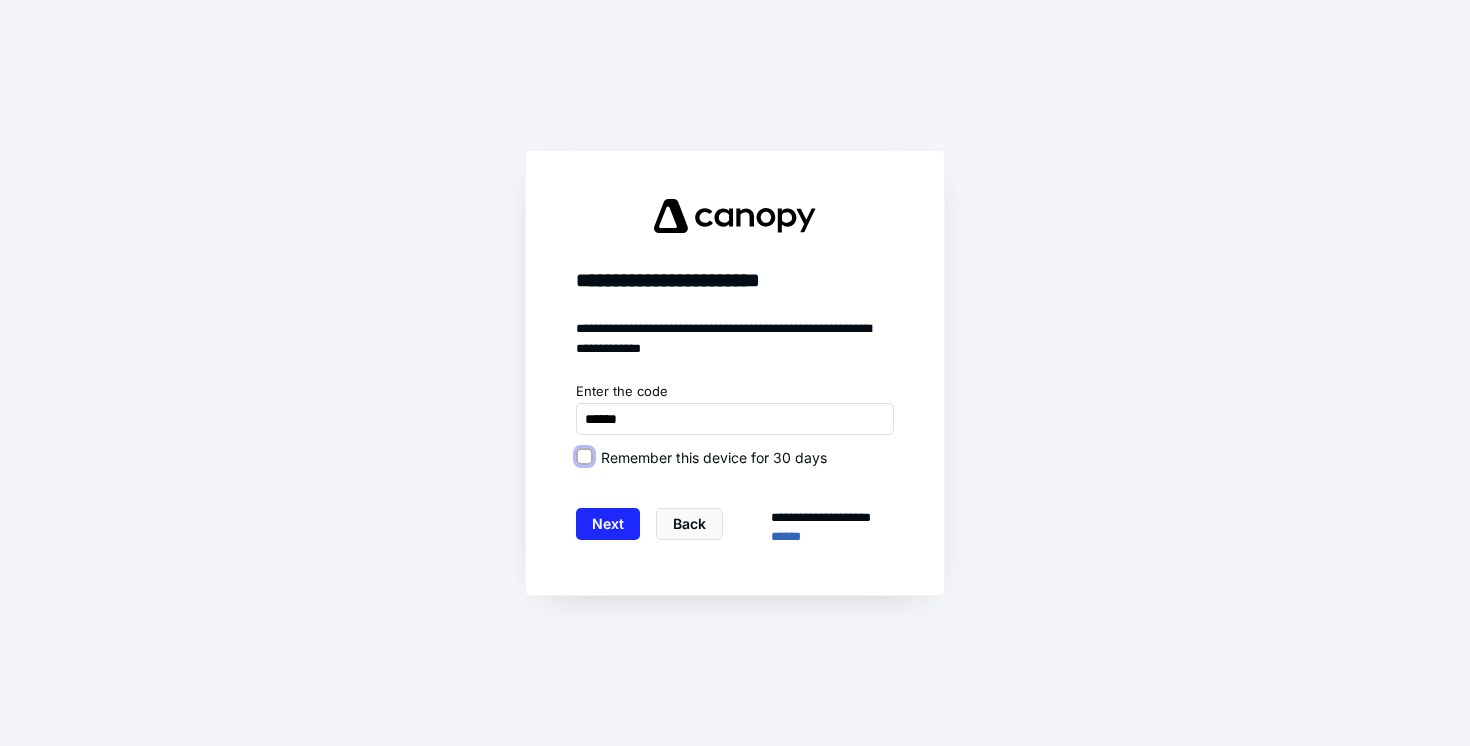 checkbox on "true" 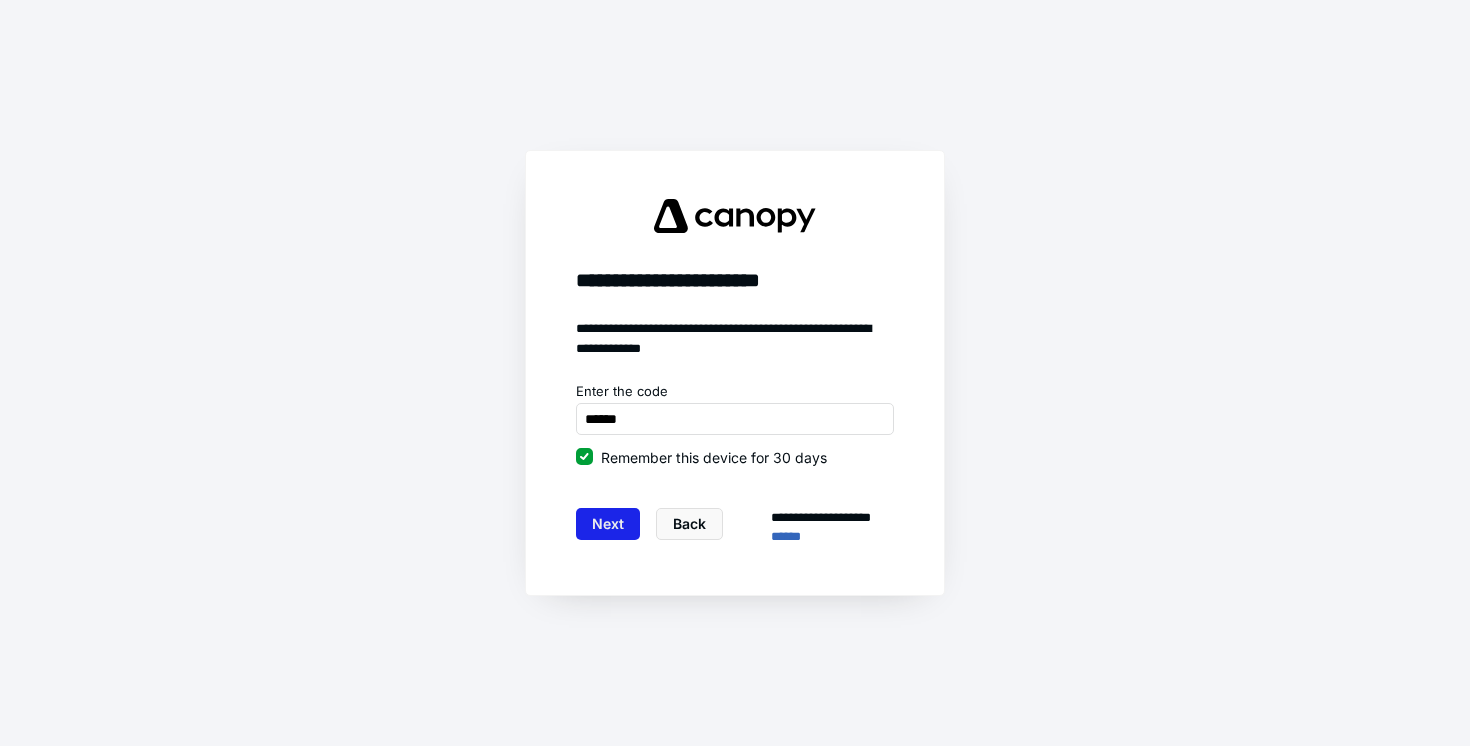 click on "Next" at bounding box center [608, 524] 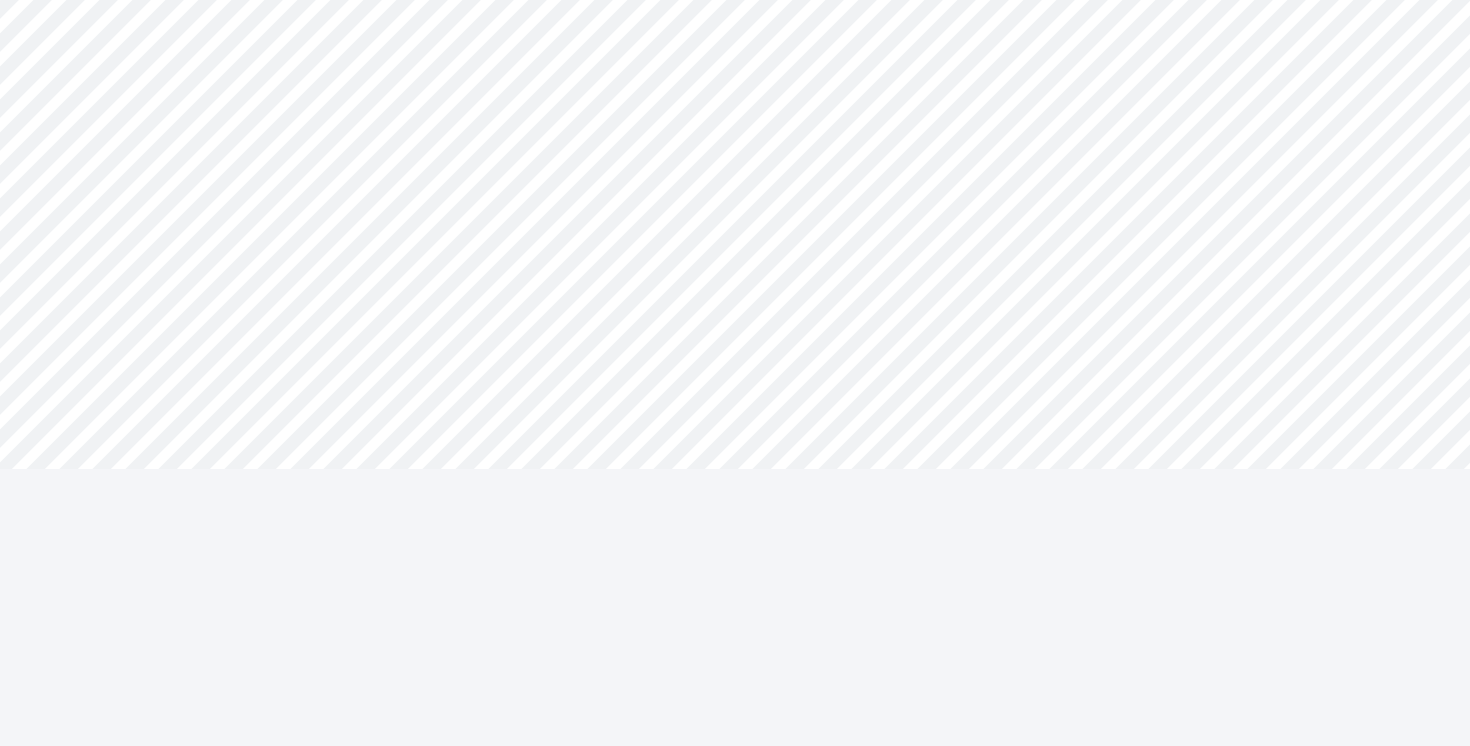 scroll, scrollTop: 0, scrollLeft: 0, axis: both 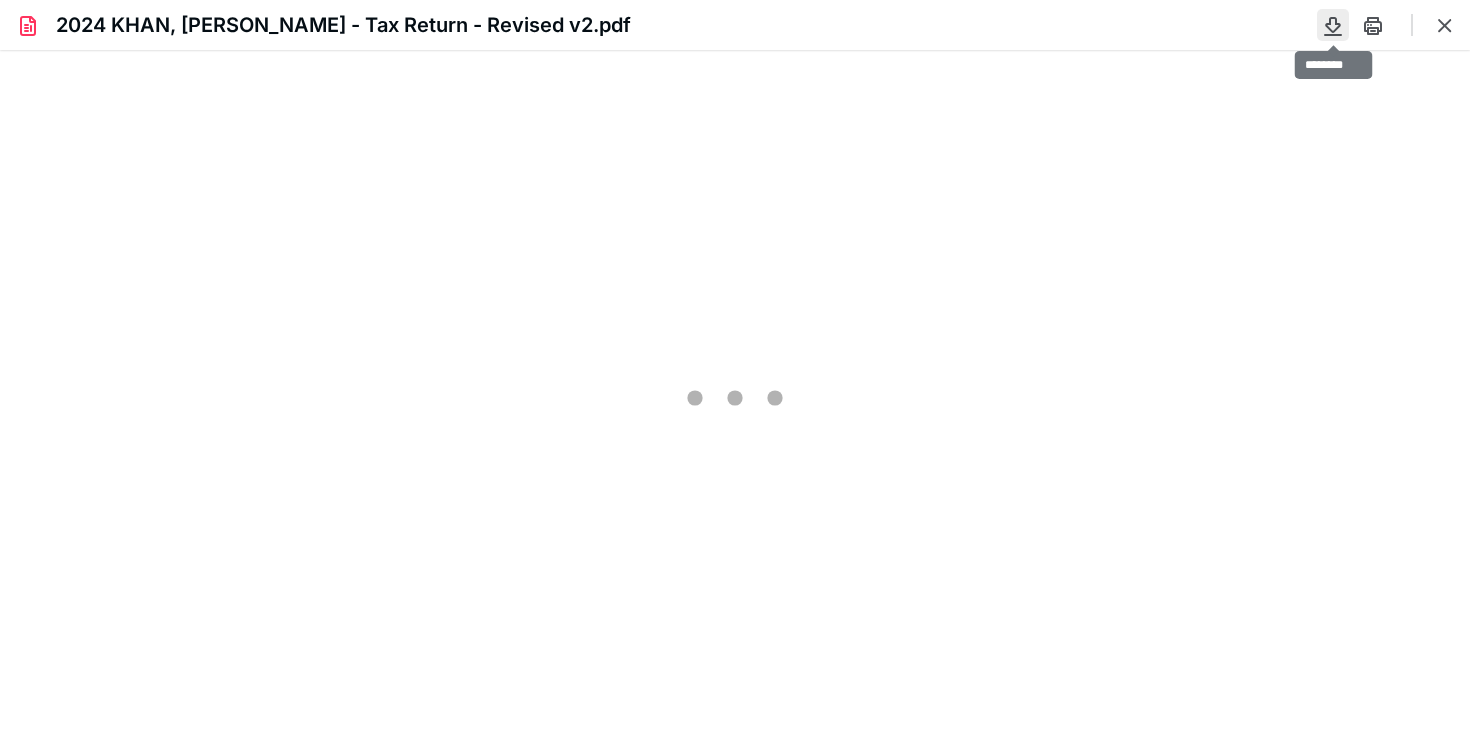 click at bounding box center [1333, 25] 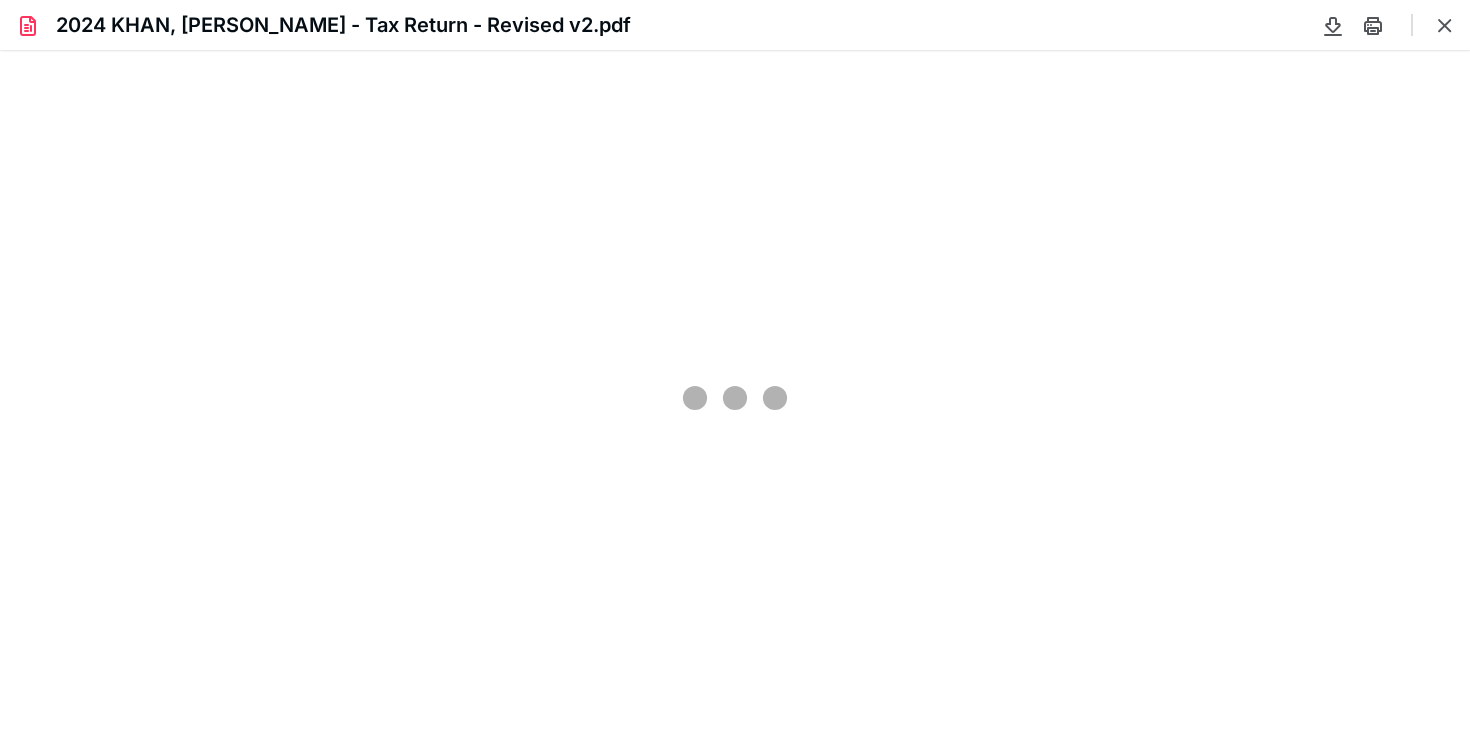type on "83" 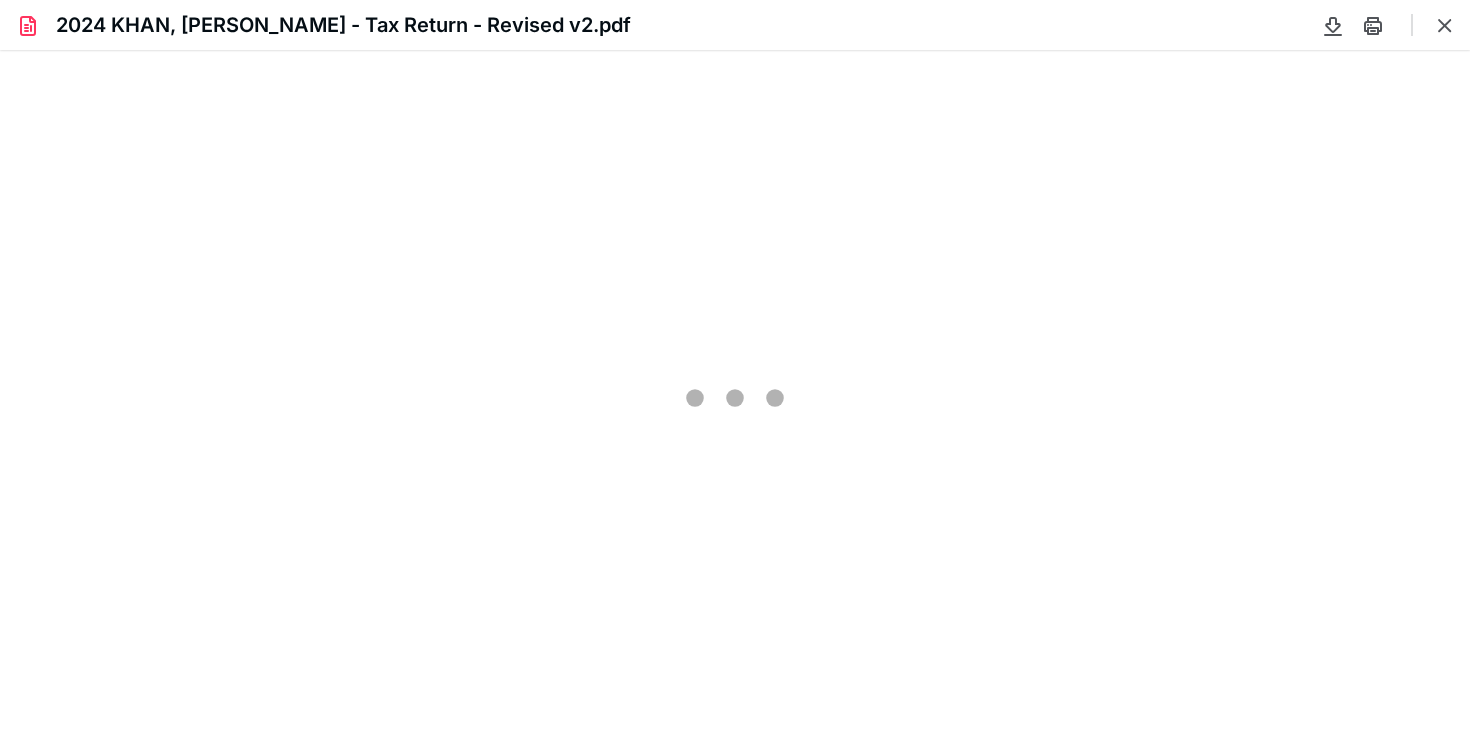 scroll, scrollTop: 39, scrollLeft: 0, axis: vertical 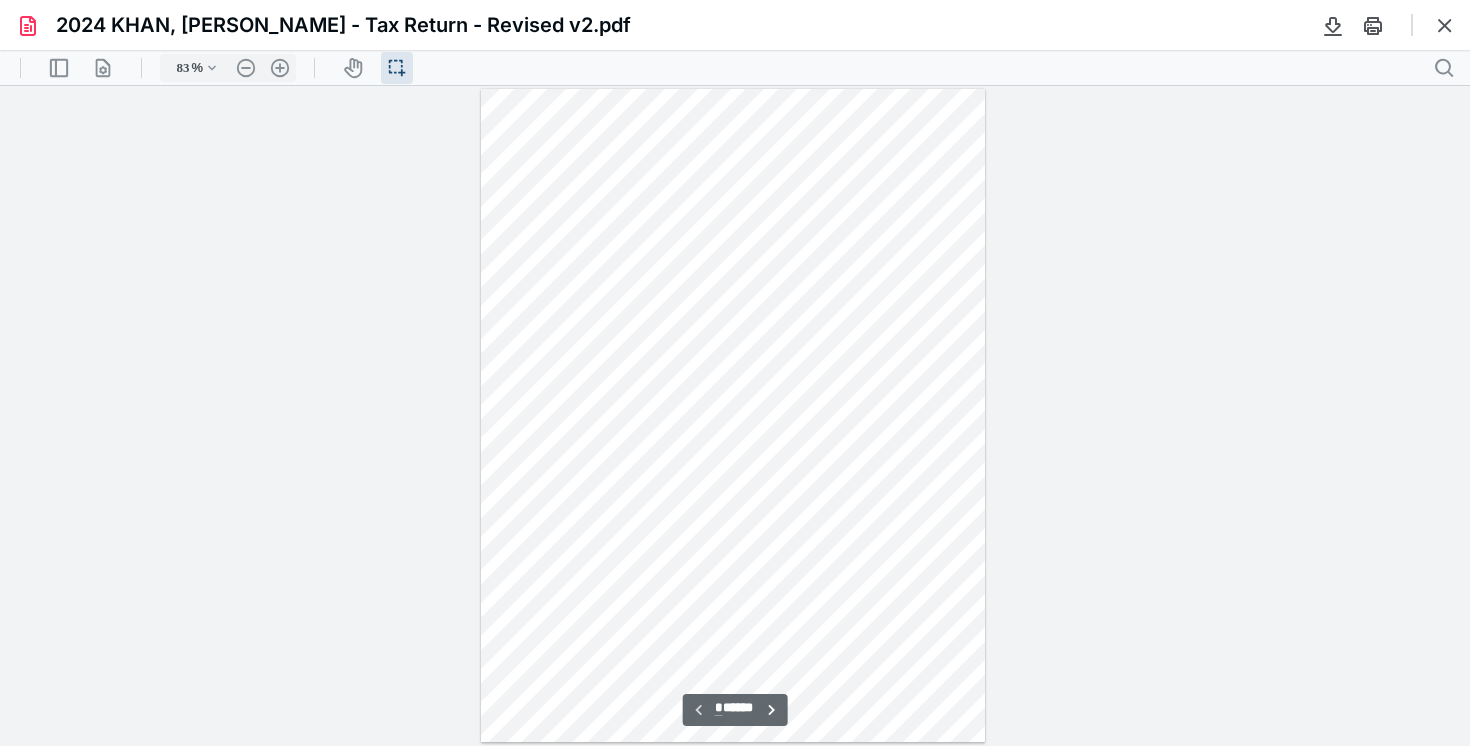 type 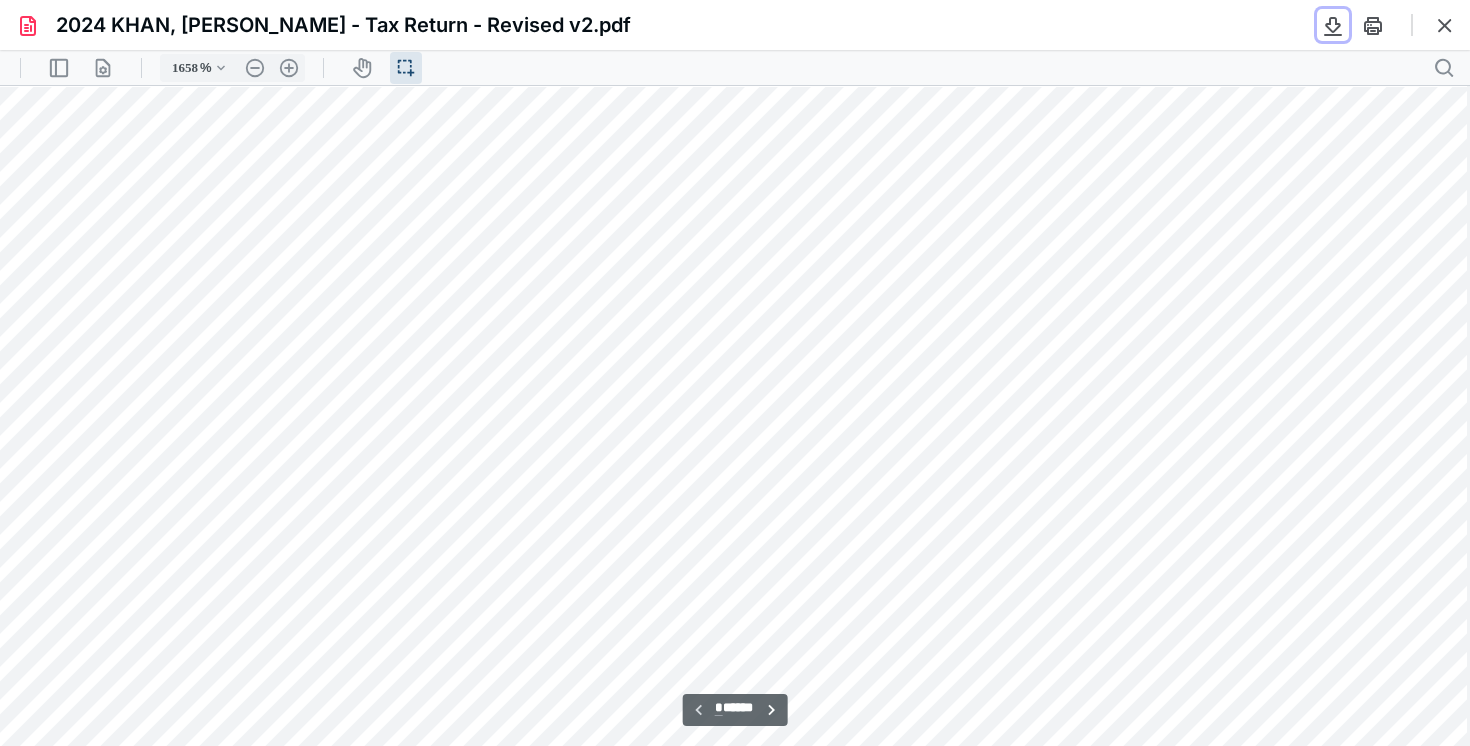 type on "1258" 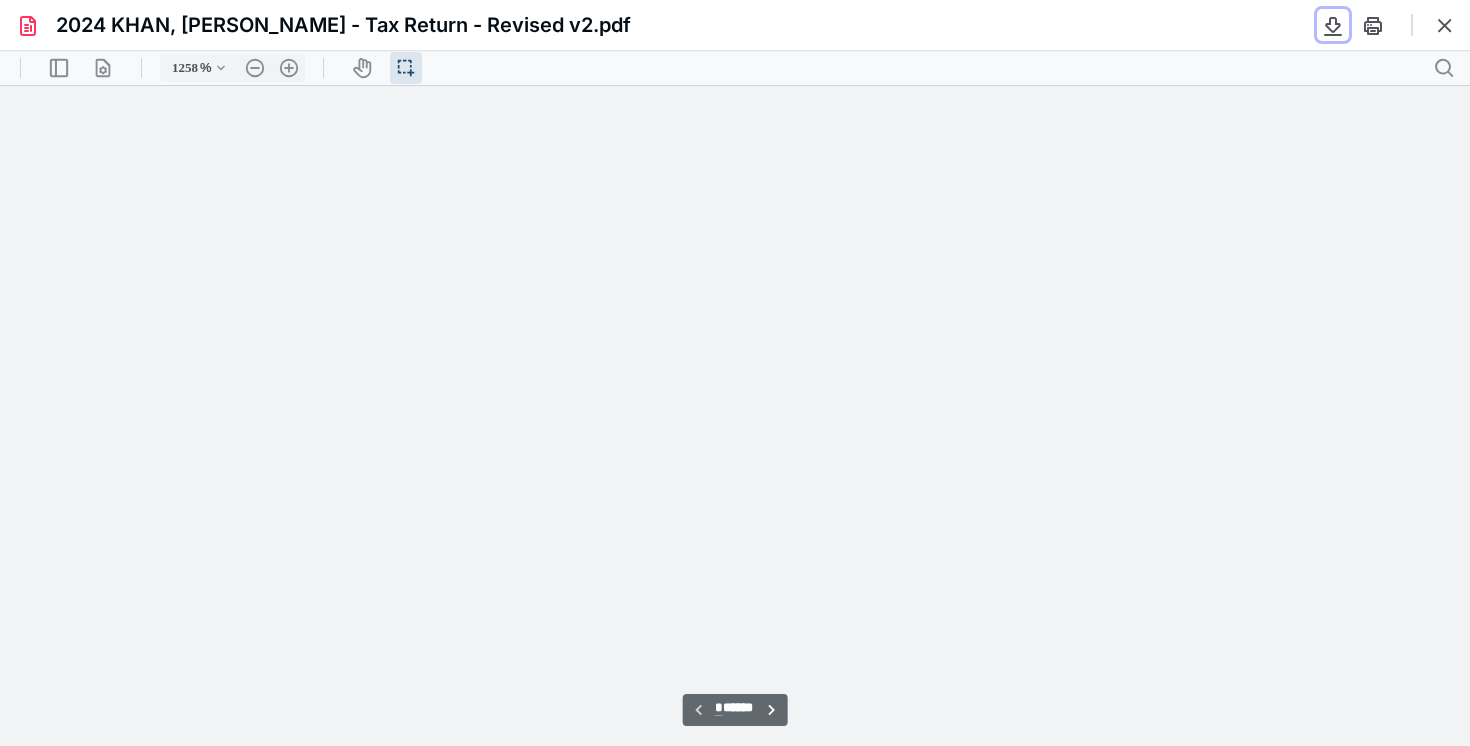 scroll, scrollTop: 271, scrollLeft: 5529, axis: both 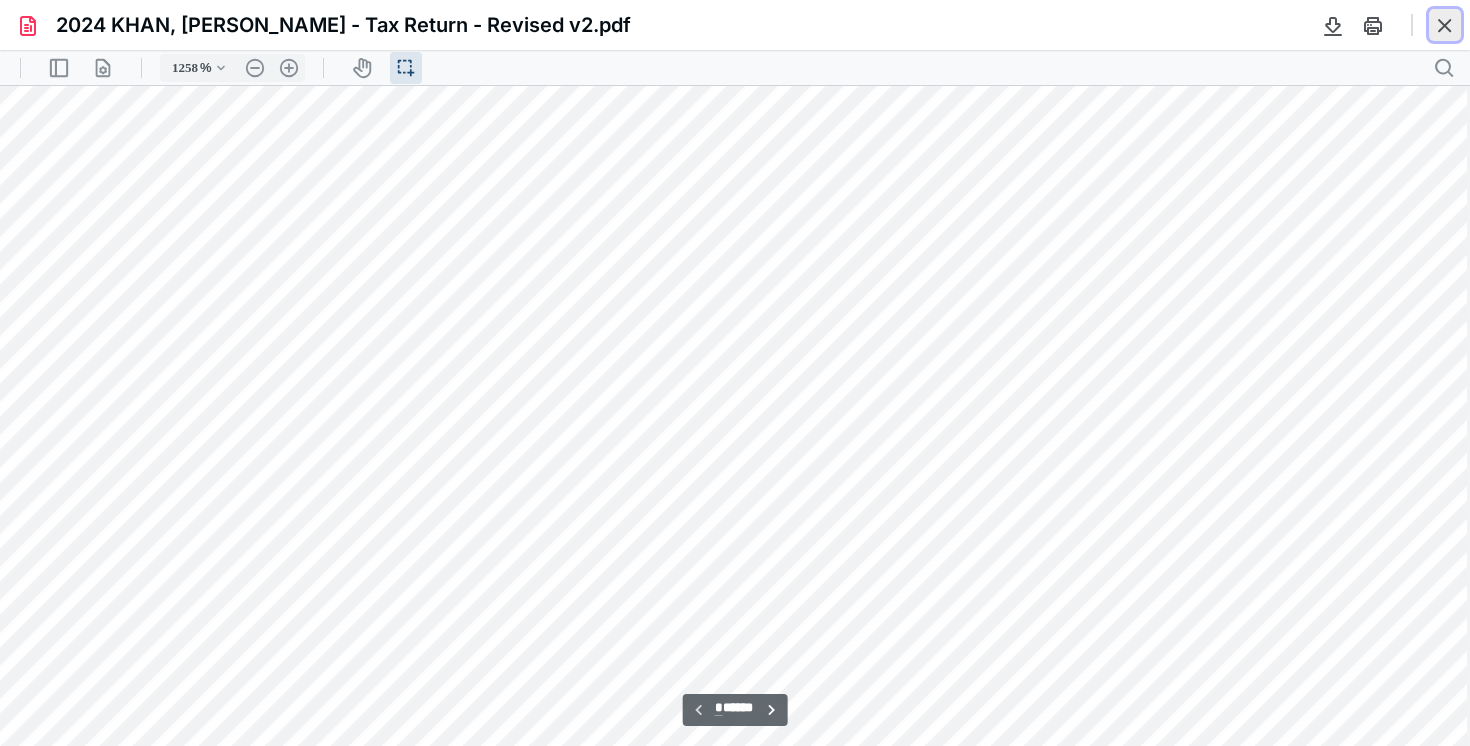 click at bounding box center (1445, 25) 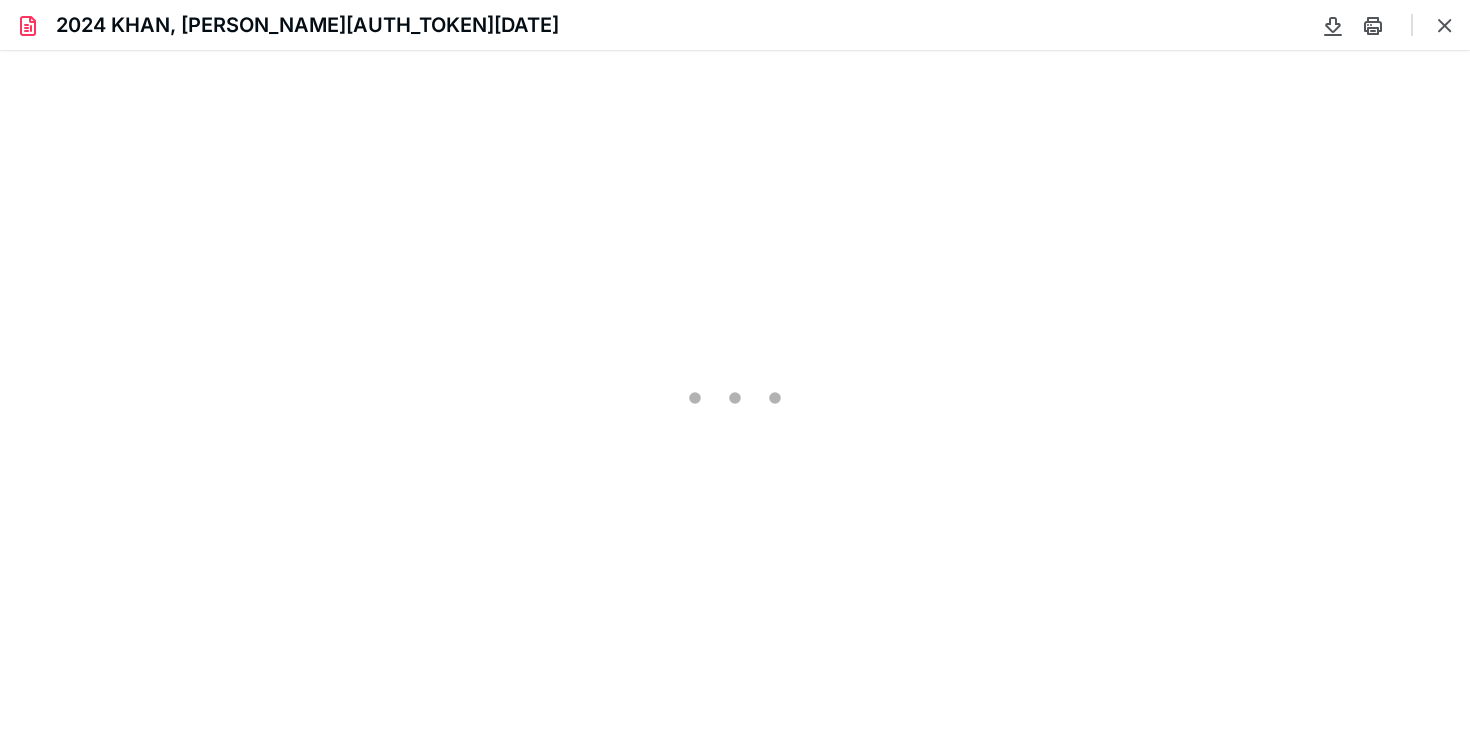 scroll, scrollTop: 0, scrollLeft: 0, axis: both 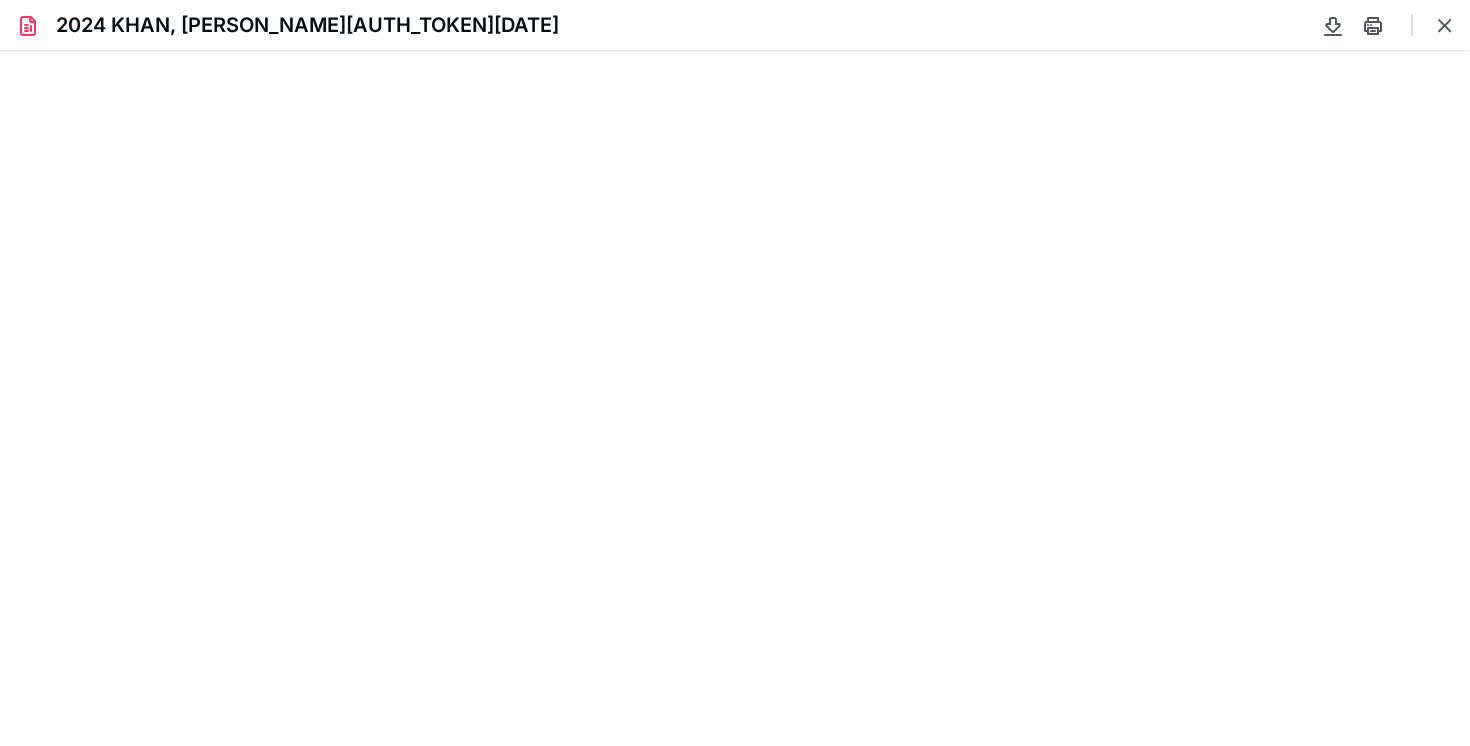 type on "83" 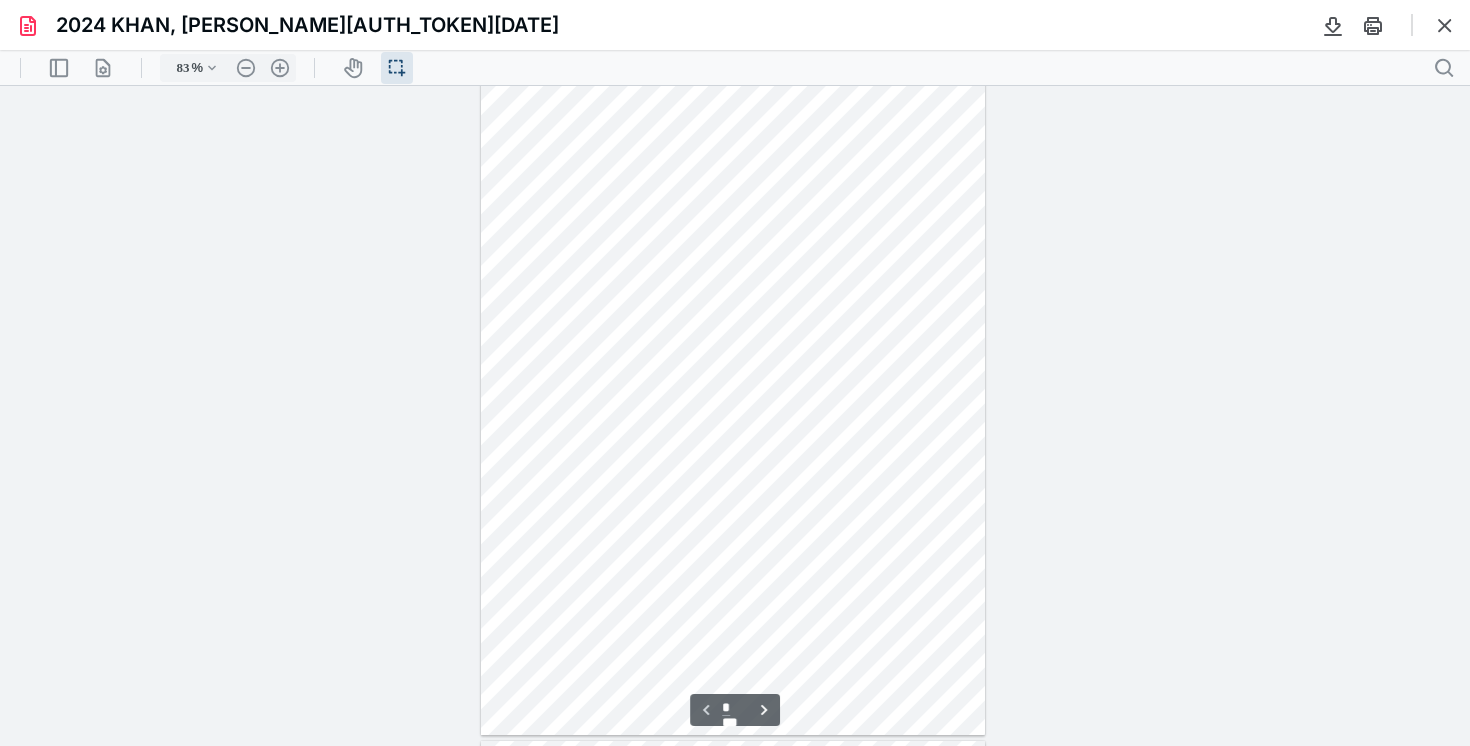 scroll, scrollTop: 0, scrollLeft: 0, axis: both 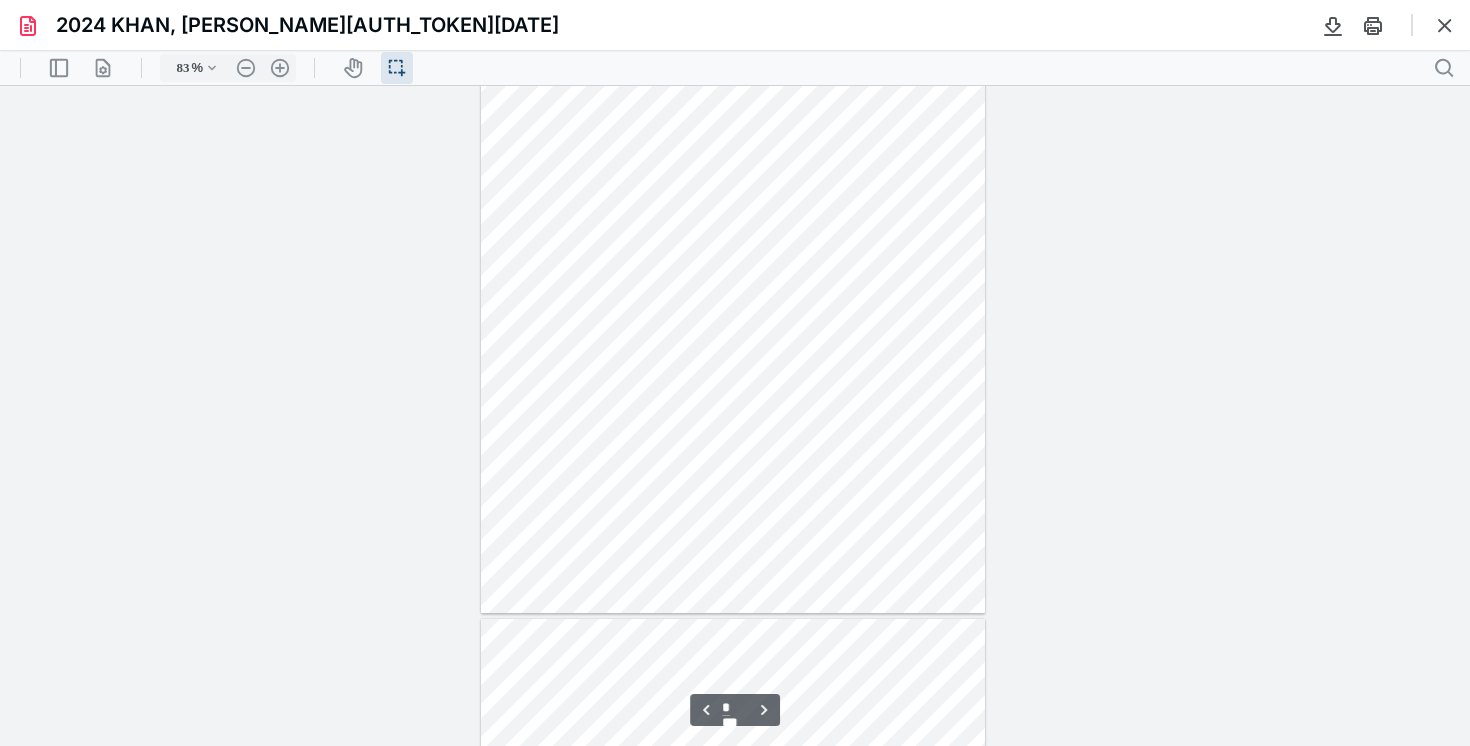 type on "*" 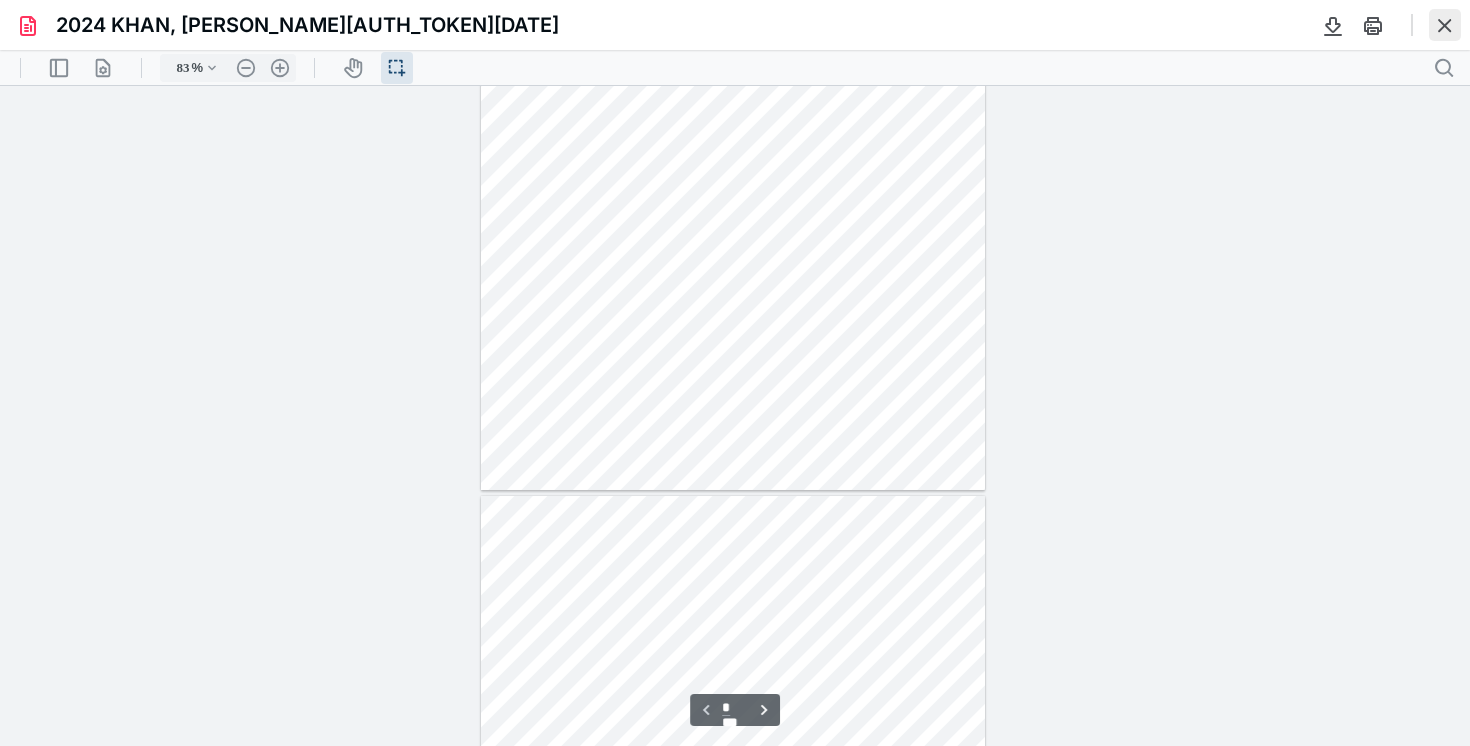 click at bounding box center [1445, 25] 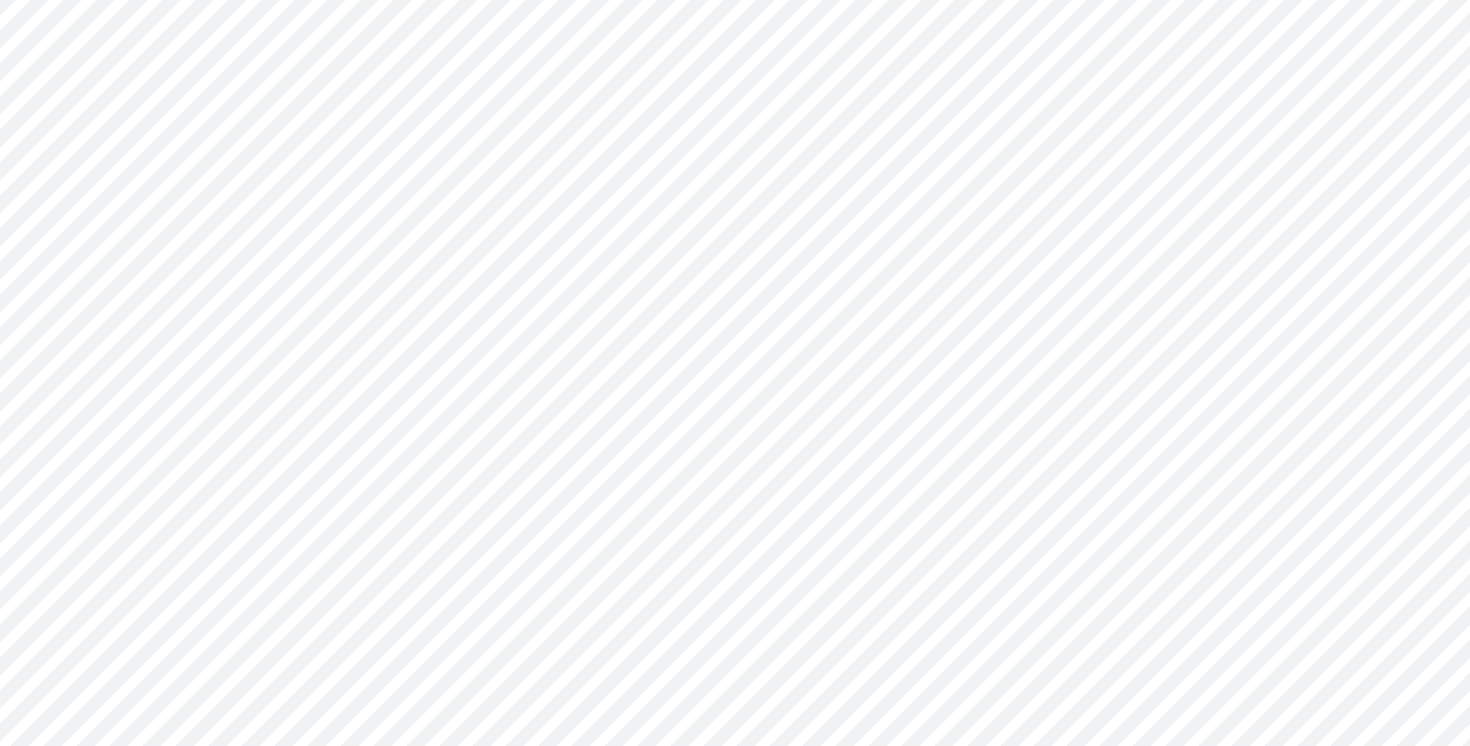 scroll, scrollTop: 0, scrollLeft: 0, axis: both 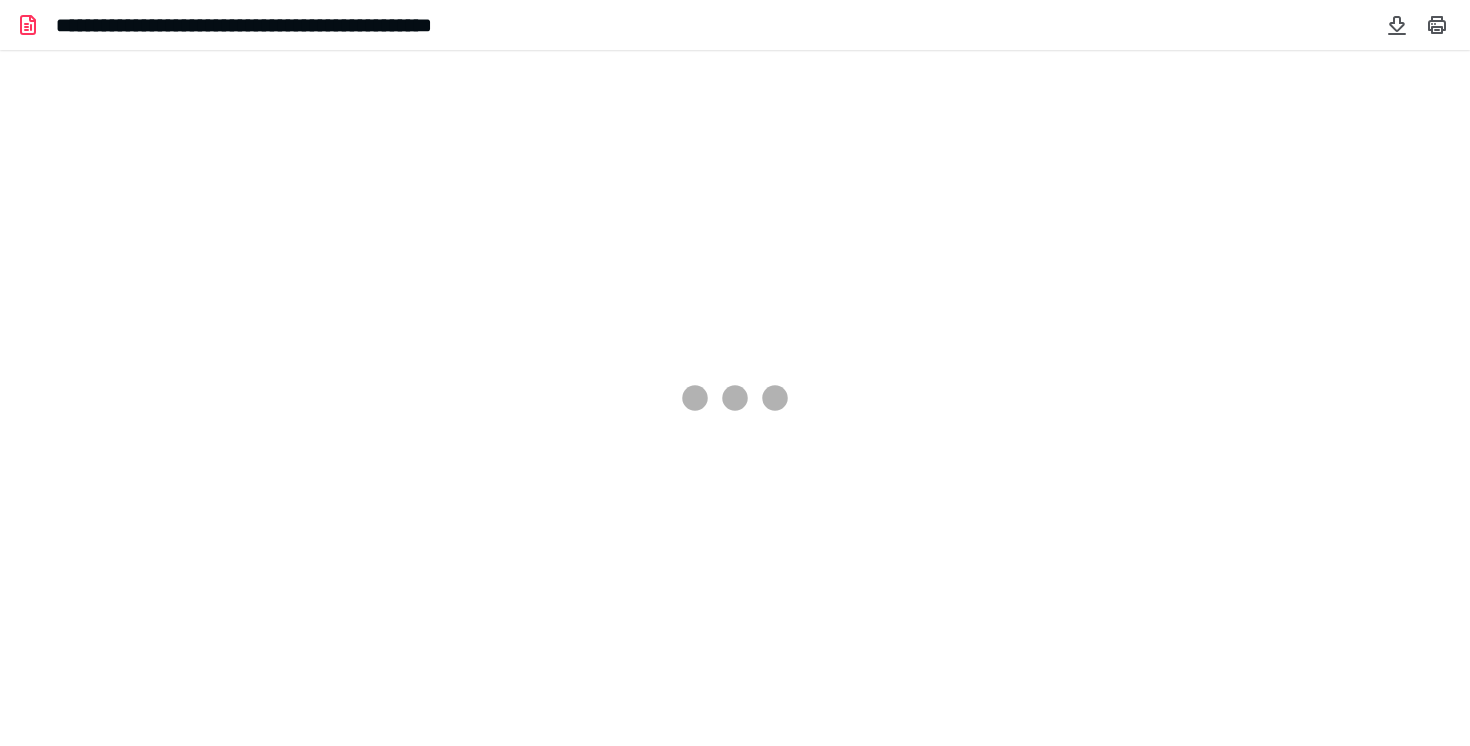 type on "83" 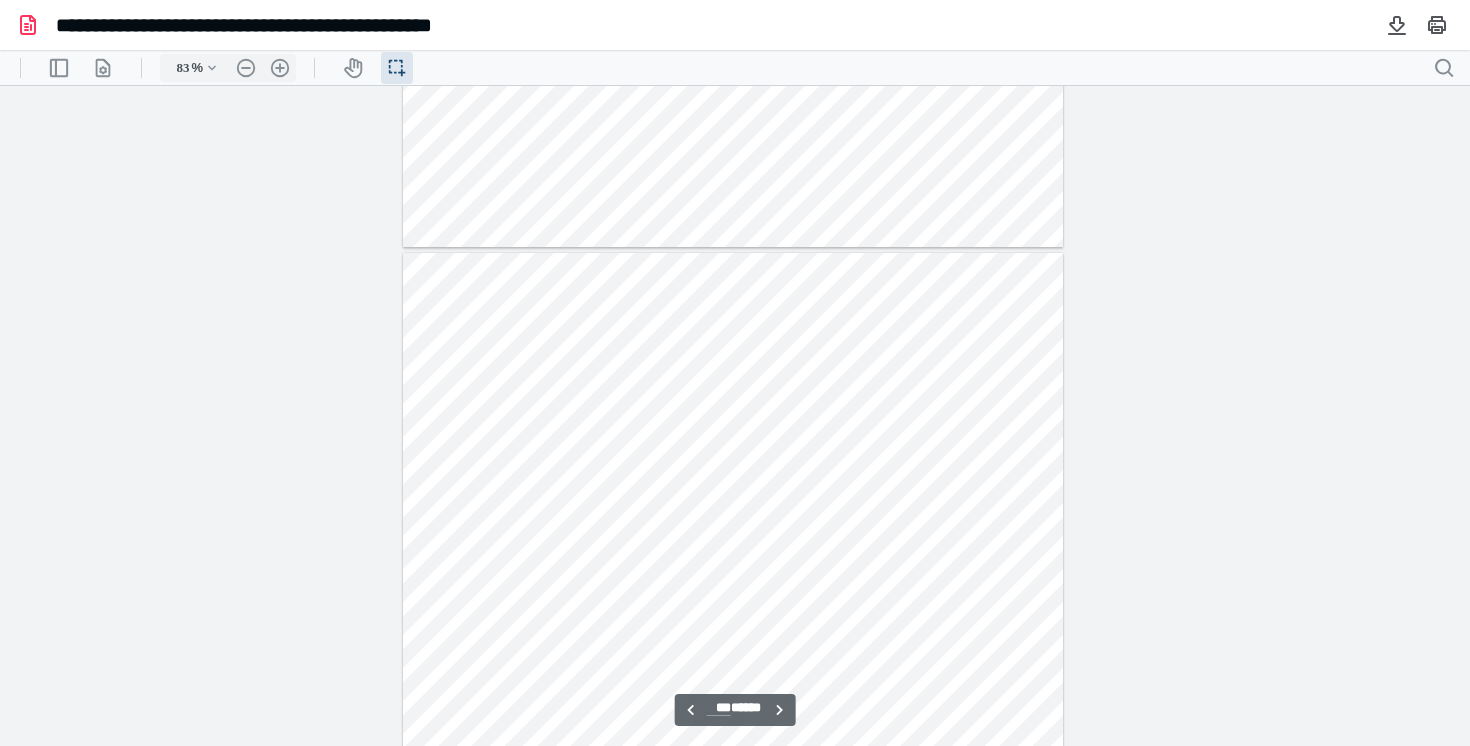scroll, scrollTop: 87815, scrollLeft: 0, axis: vertical 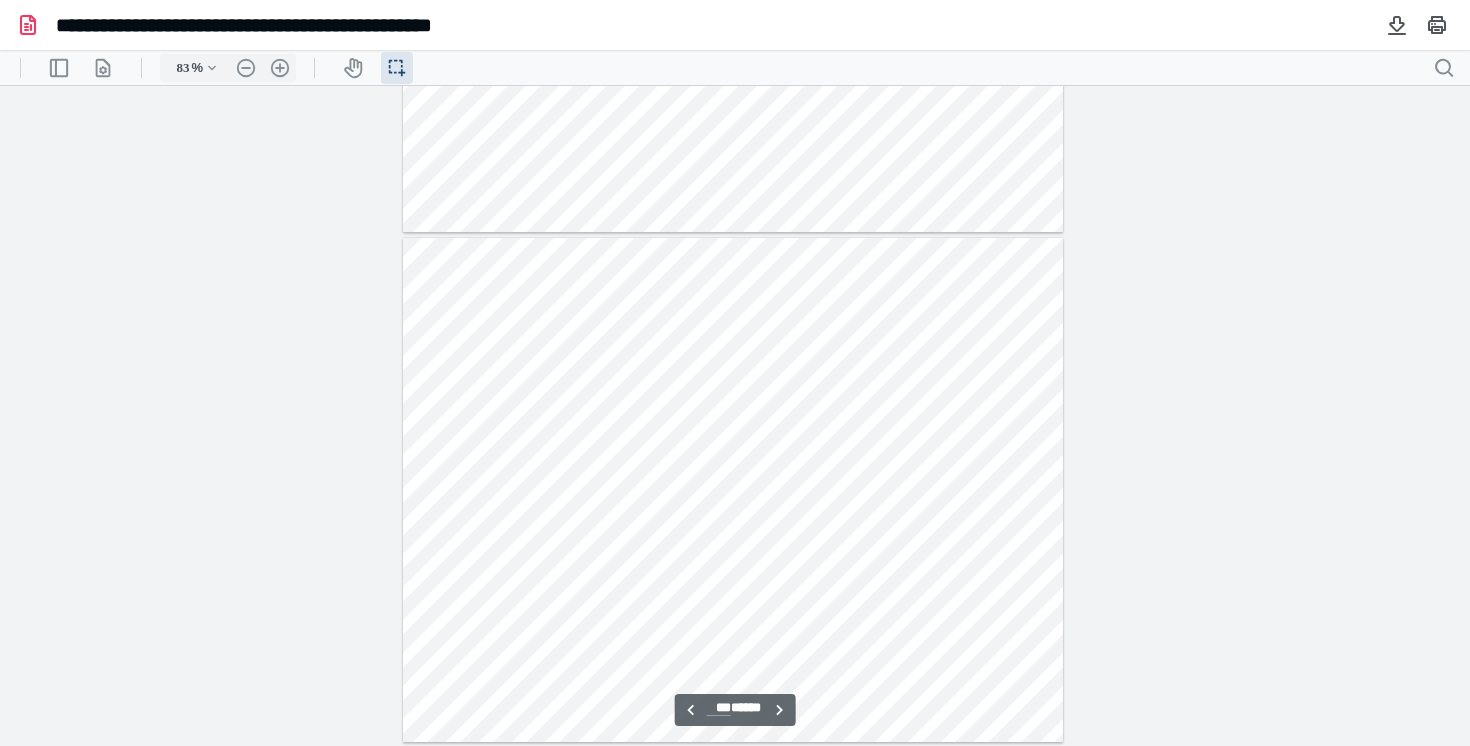 type on "***" 